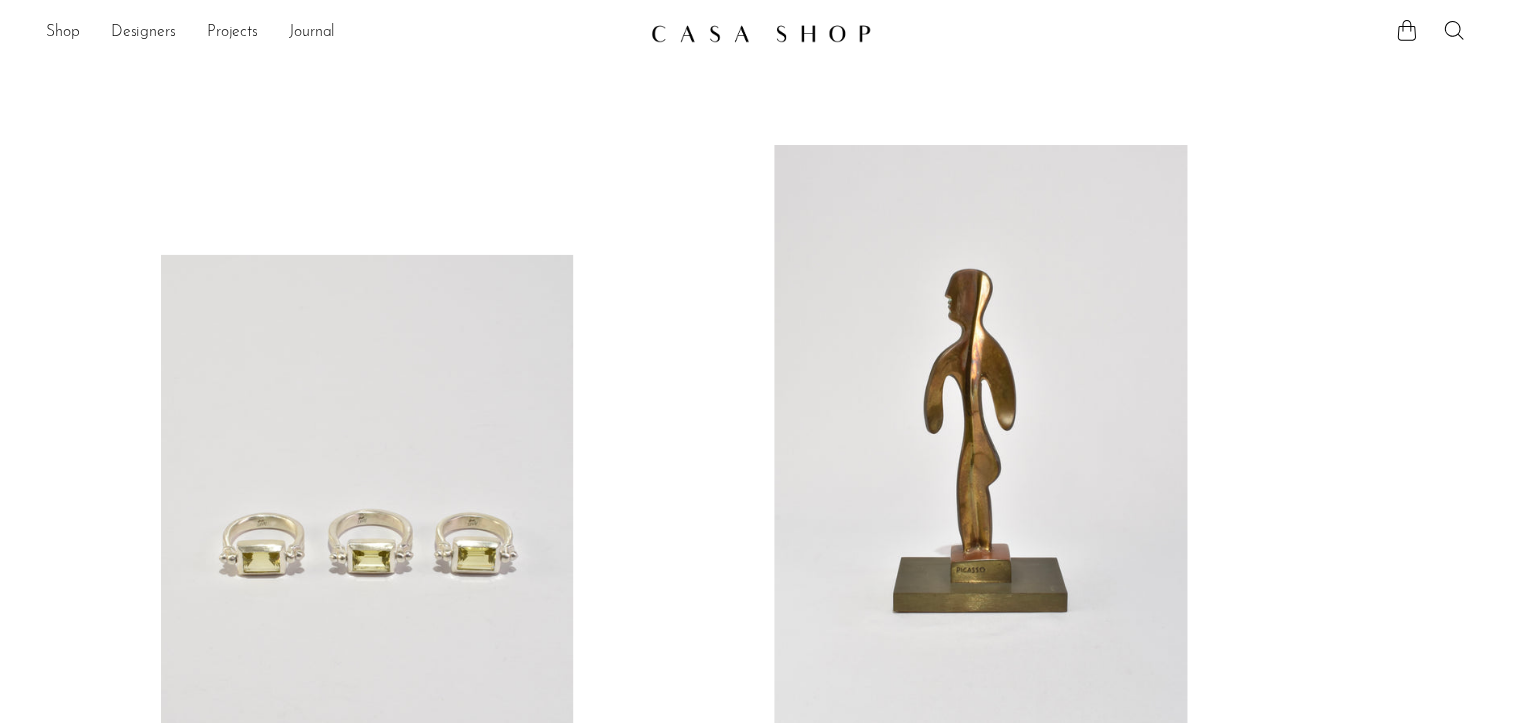 scroll, scrollTop: 0, scrollLeft: 0, axis: both 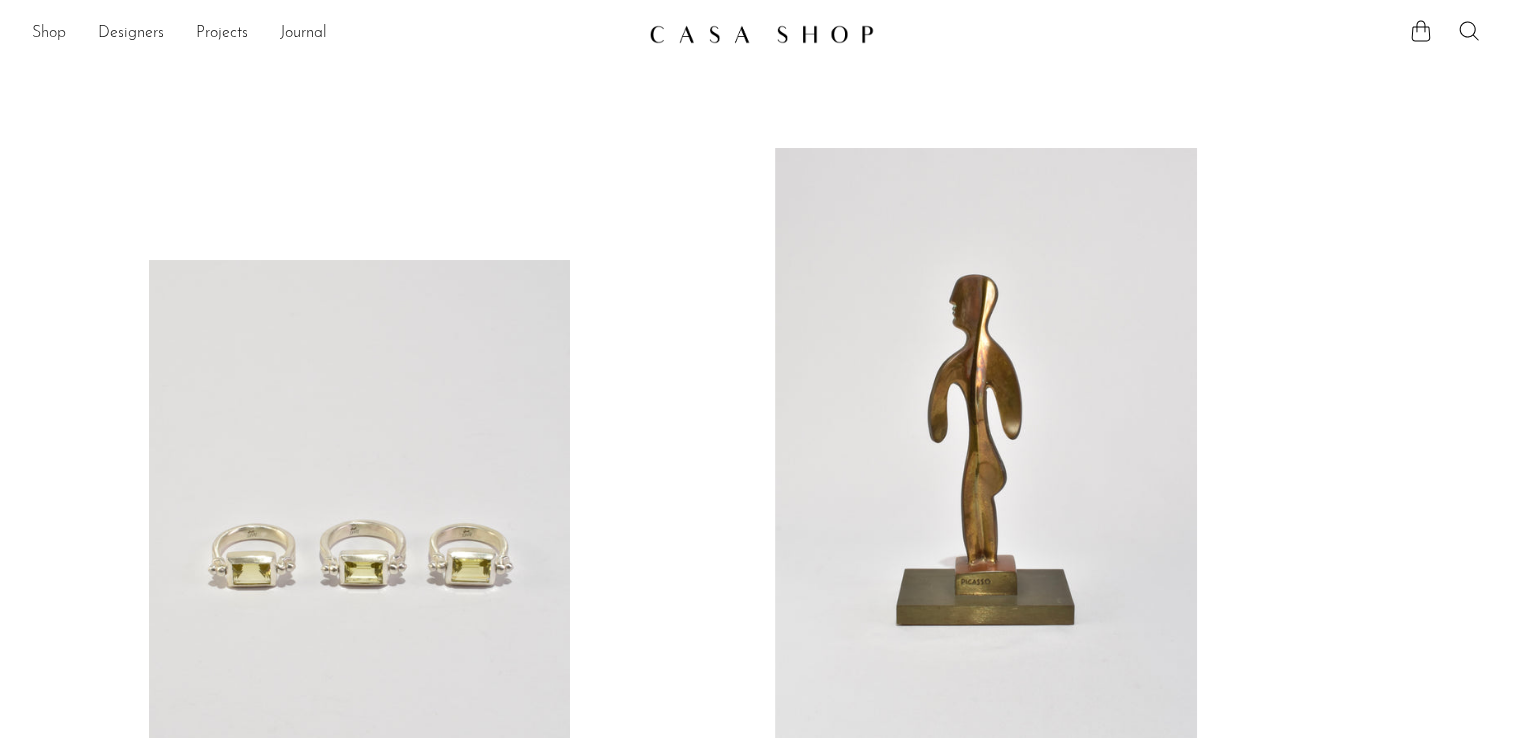 click on "Shop" at bounding box center (49, 34) 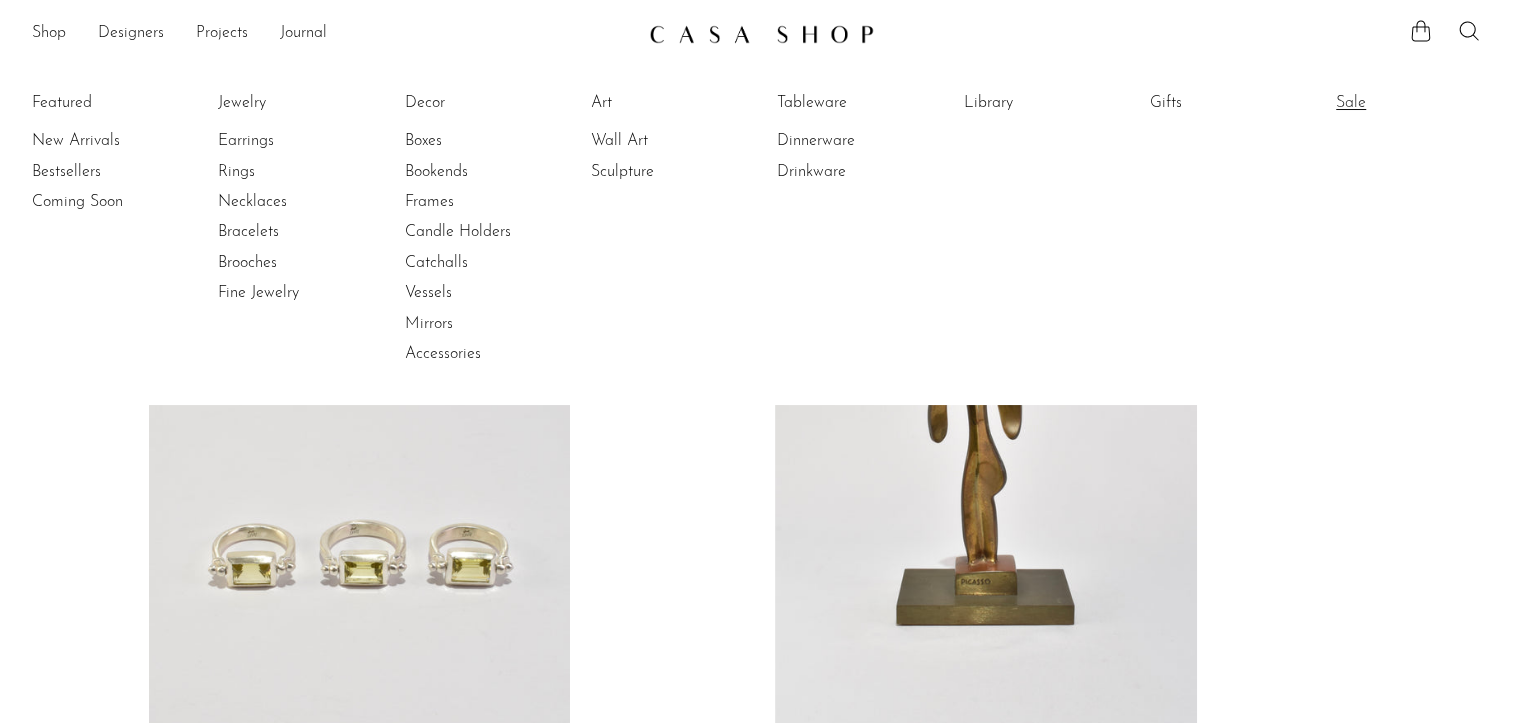 click on "Sale" at bounding box center (1411, 103) 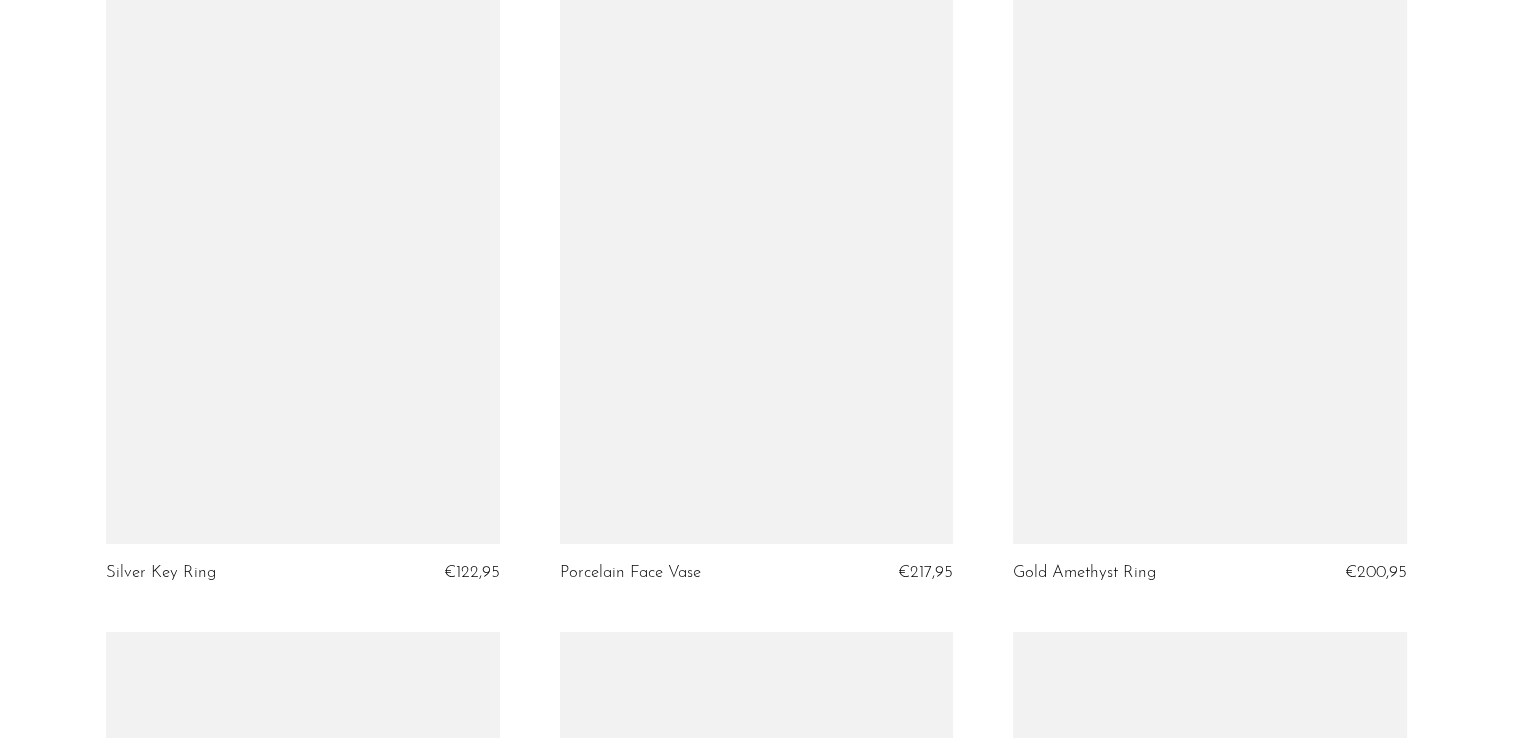 scroll, scrollTop: 6404, scrollLeft: 0, axis: vertical 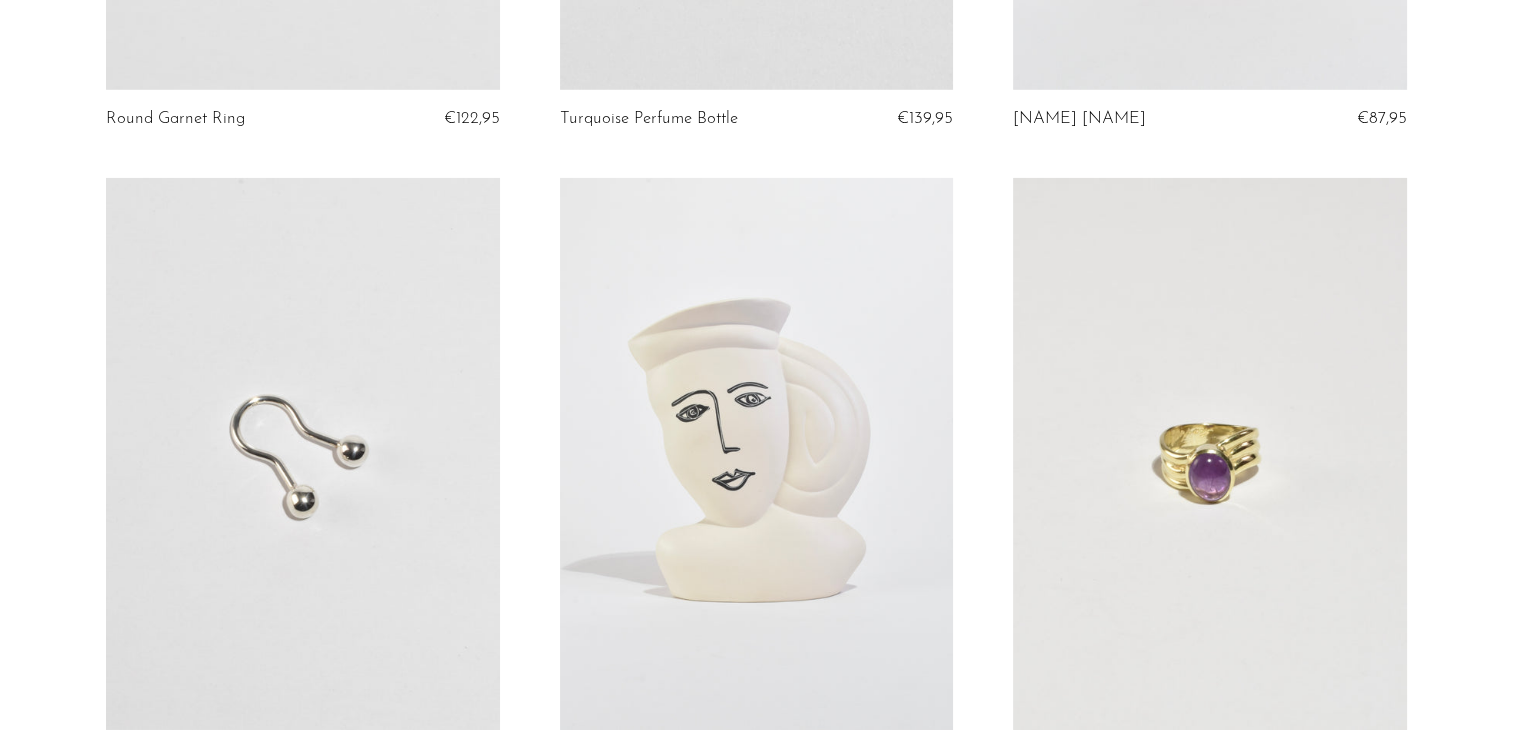 click at bounding box center [757, 453] 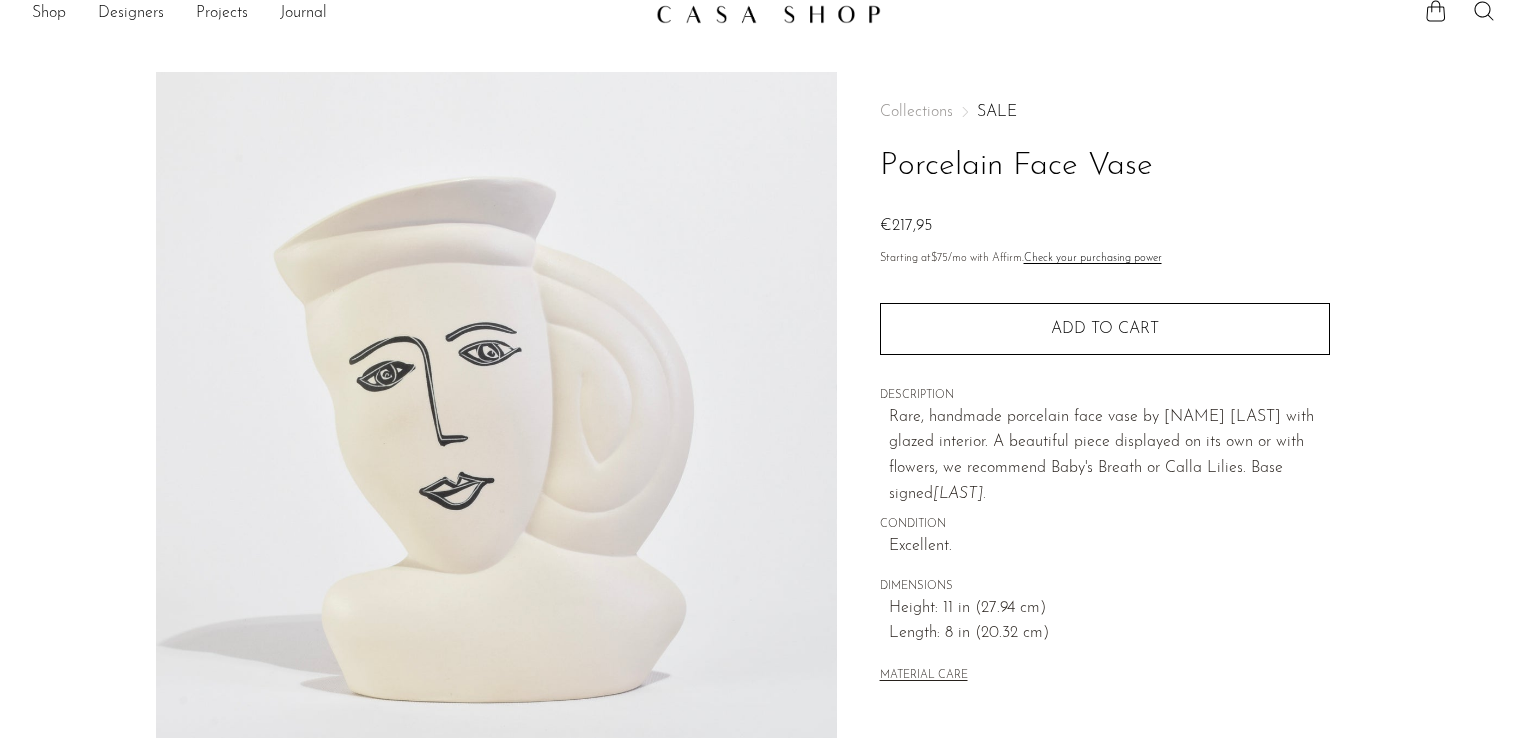 scroll, scrollTop: 16, scrollLeft: 0, axis: vertical 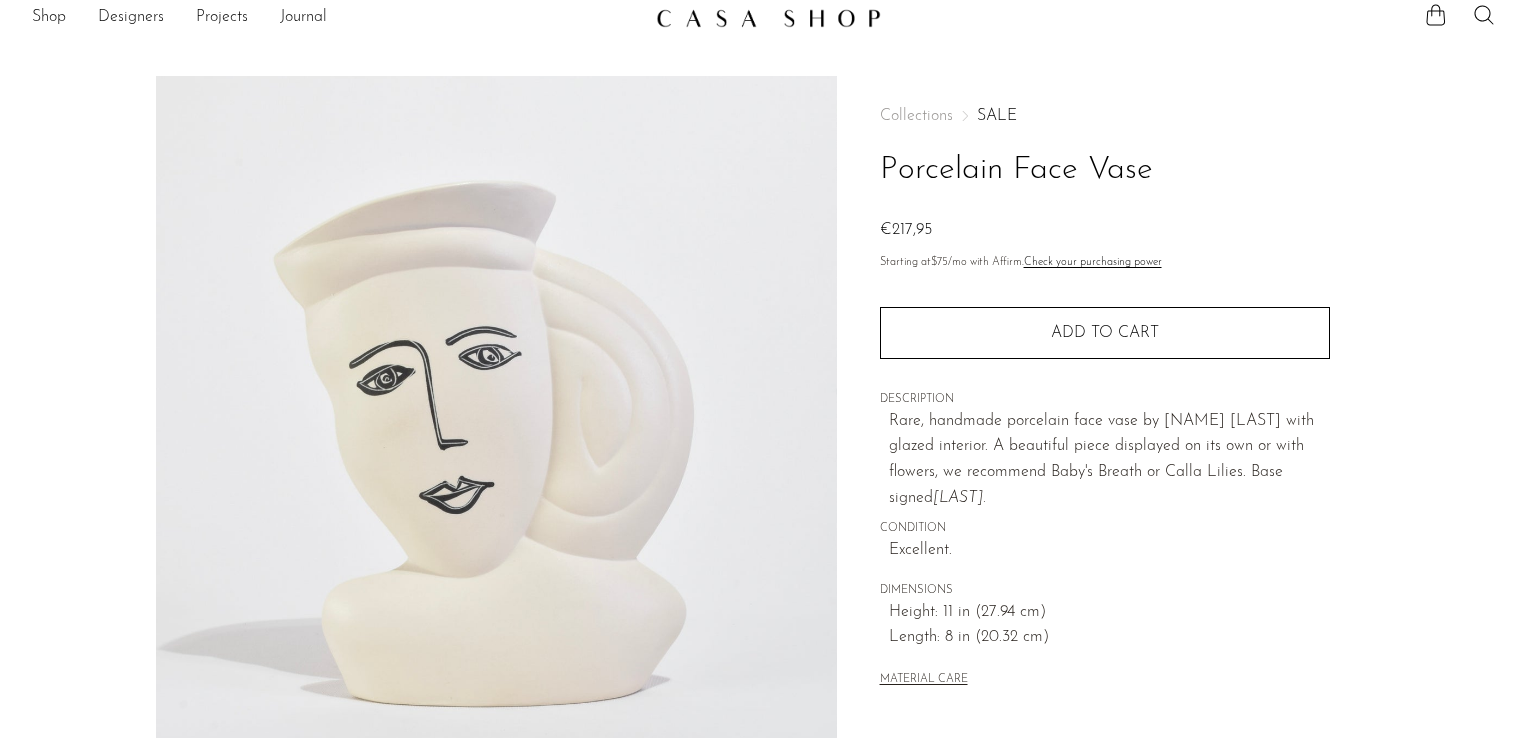 click at bounding box center (768, 18) 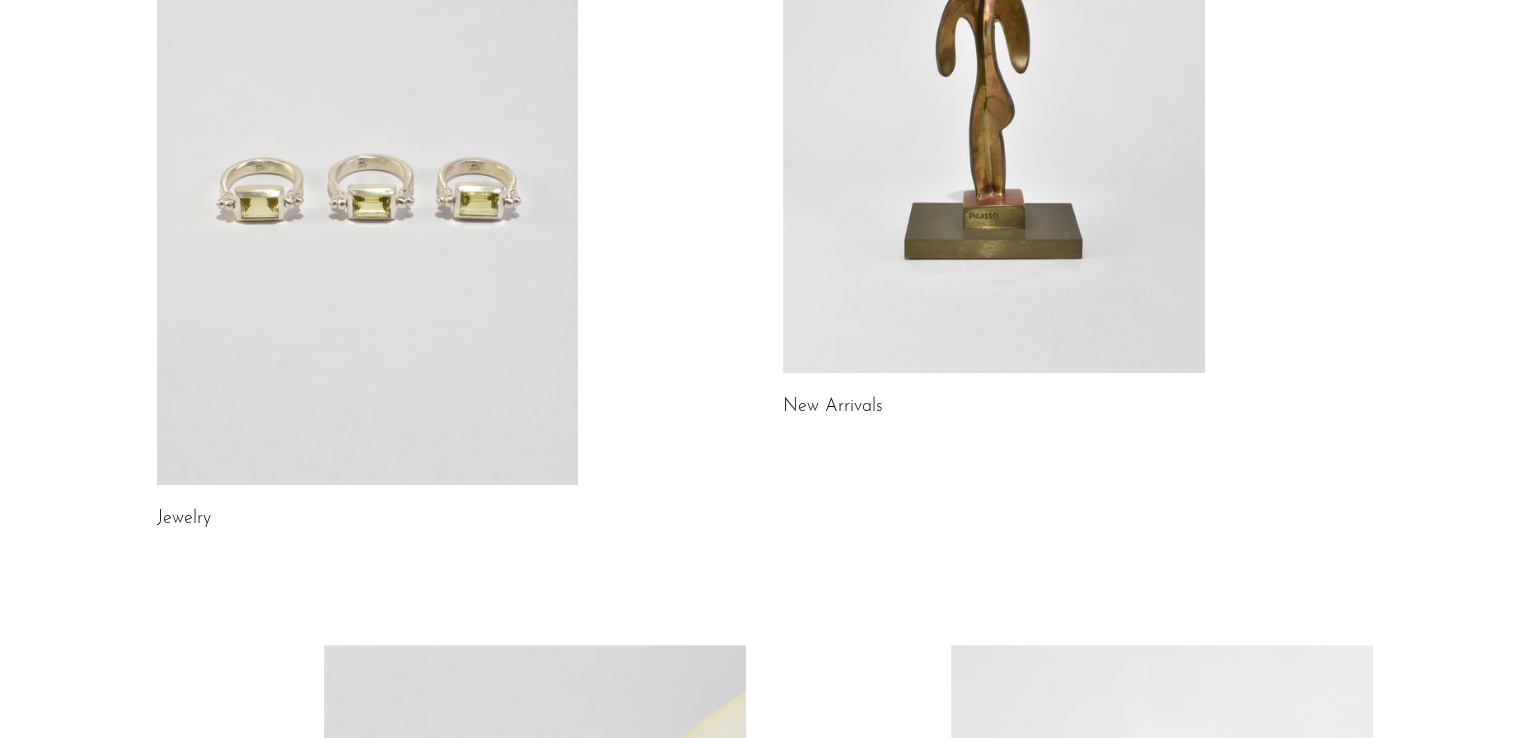 scroll, scrollTop: 0, scrollLeft: 0, axis: both 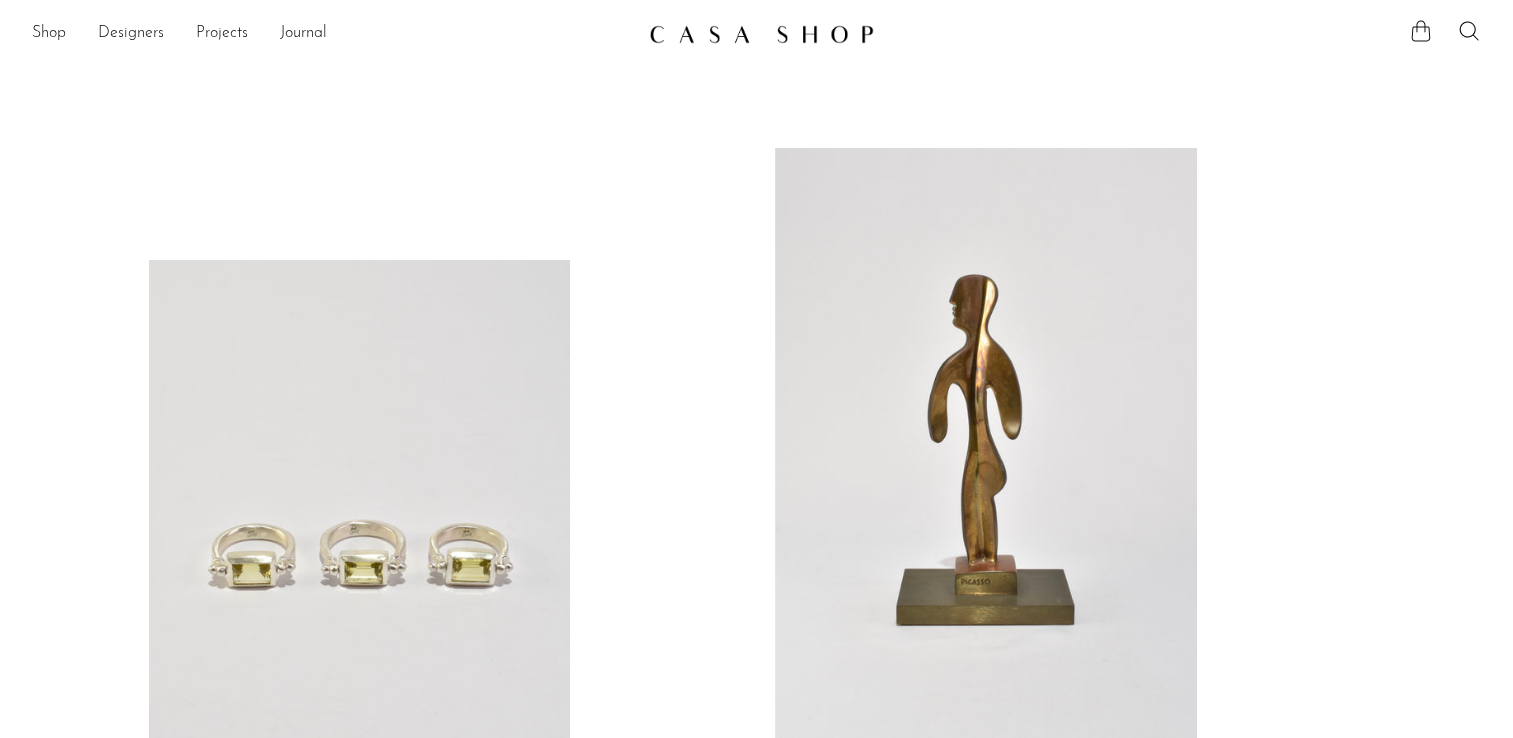 click 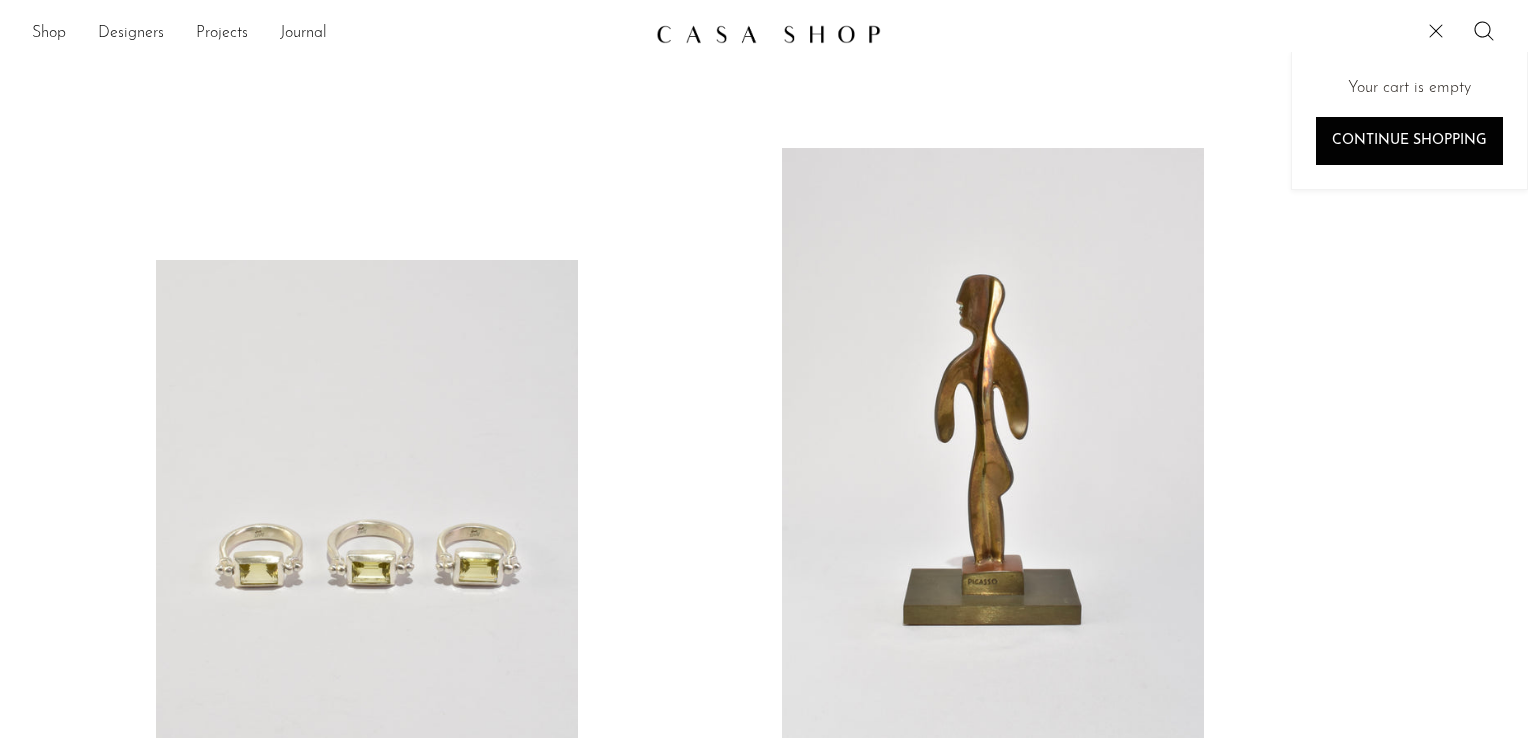 click at bounding box center (768, 34) 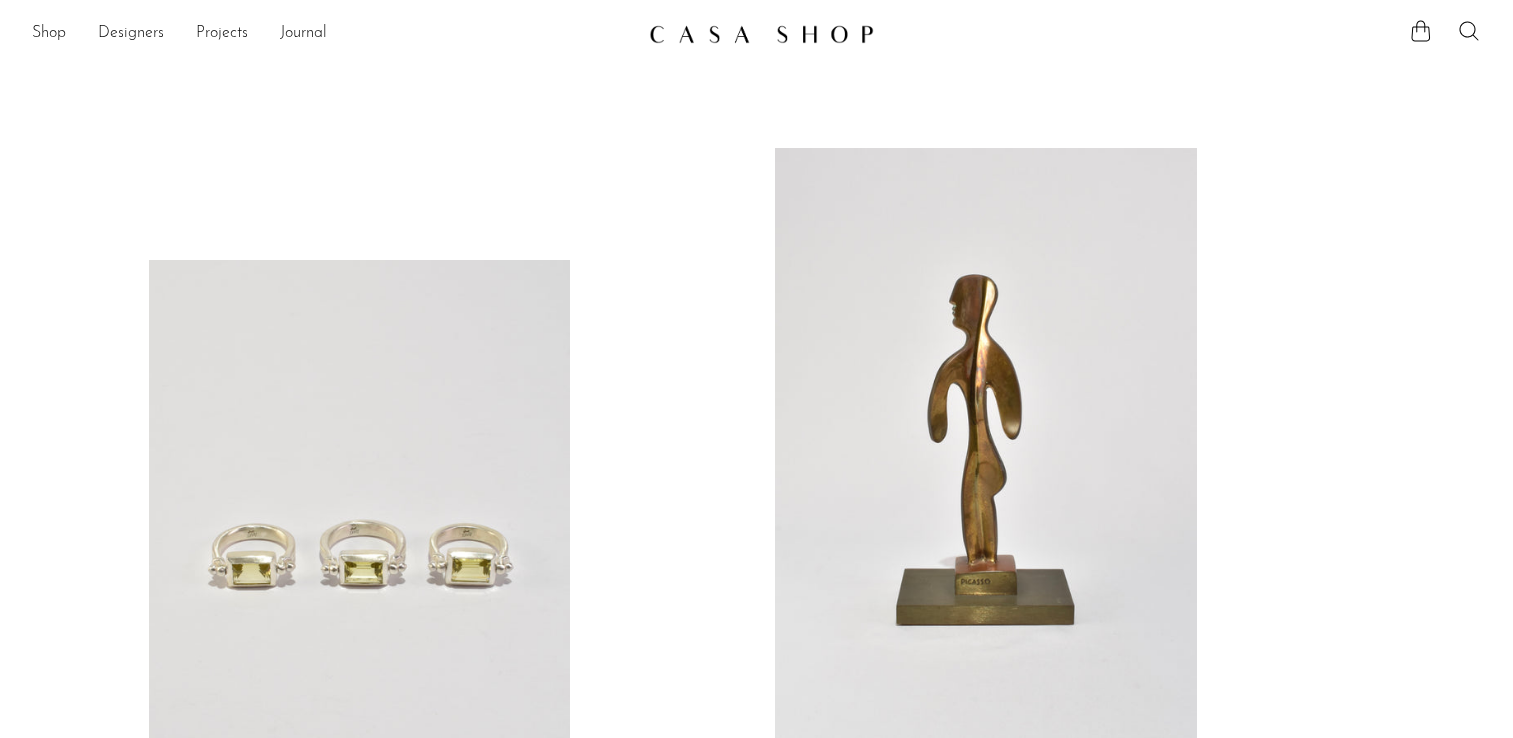 scroll, scrollTop: 0, scrollLeft: 0, axis: both 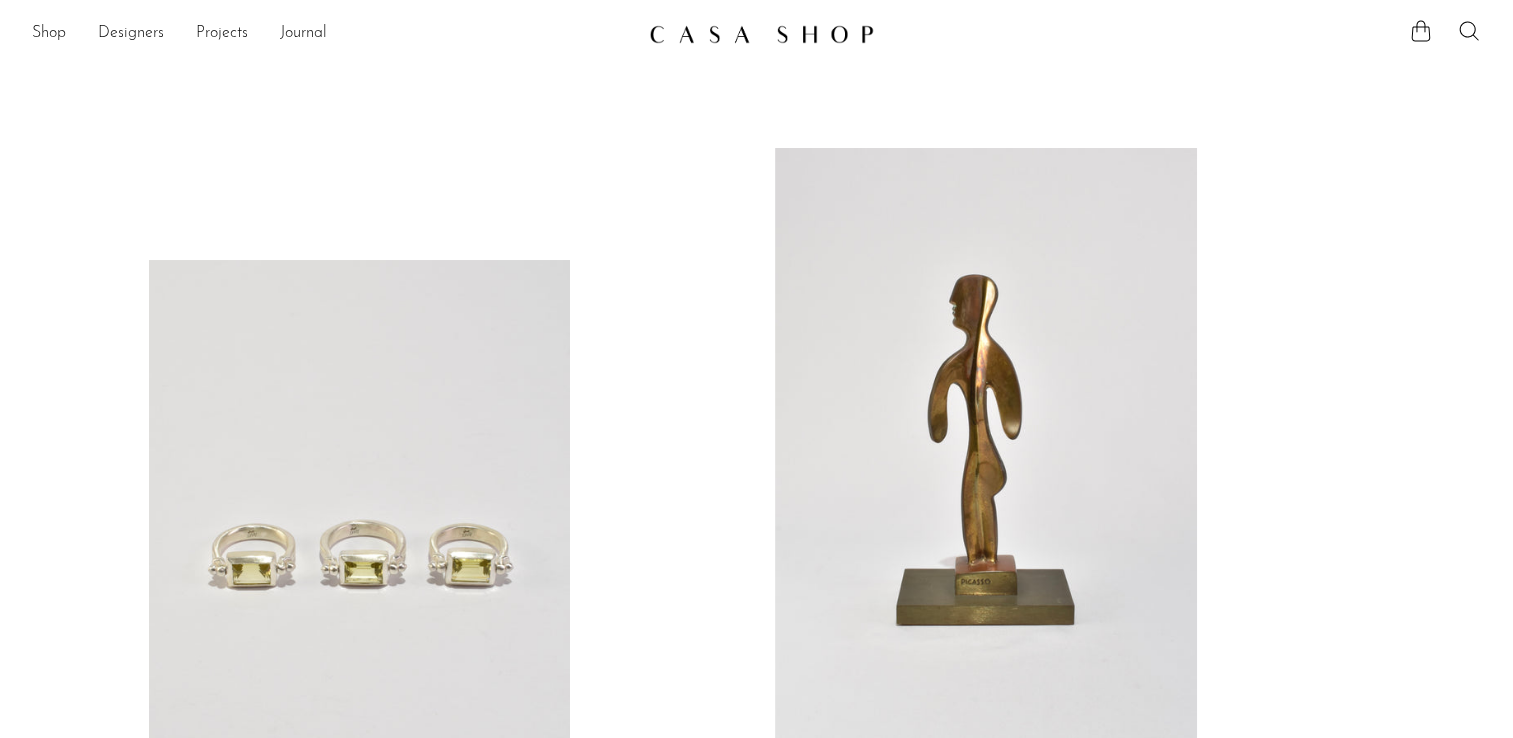click at bounding box center [360, 555] 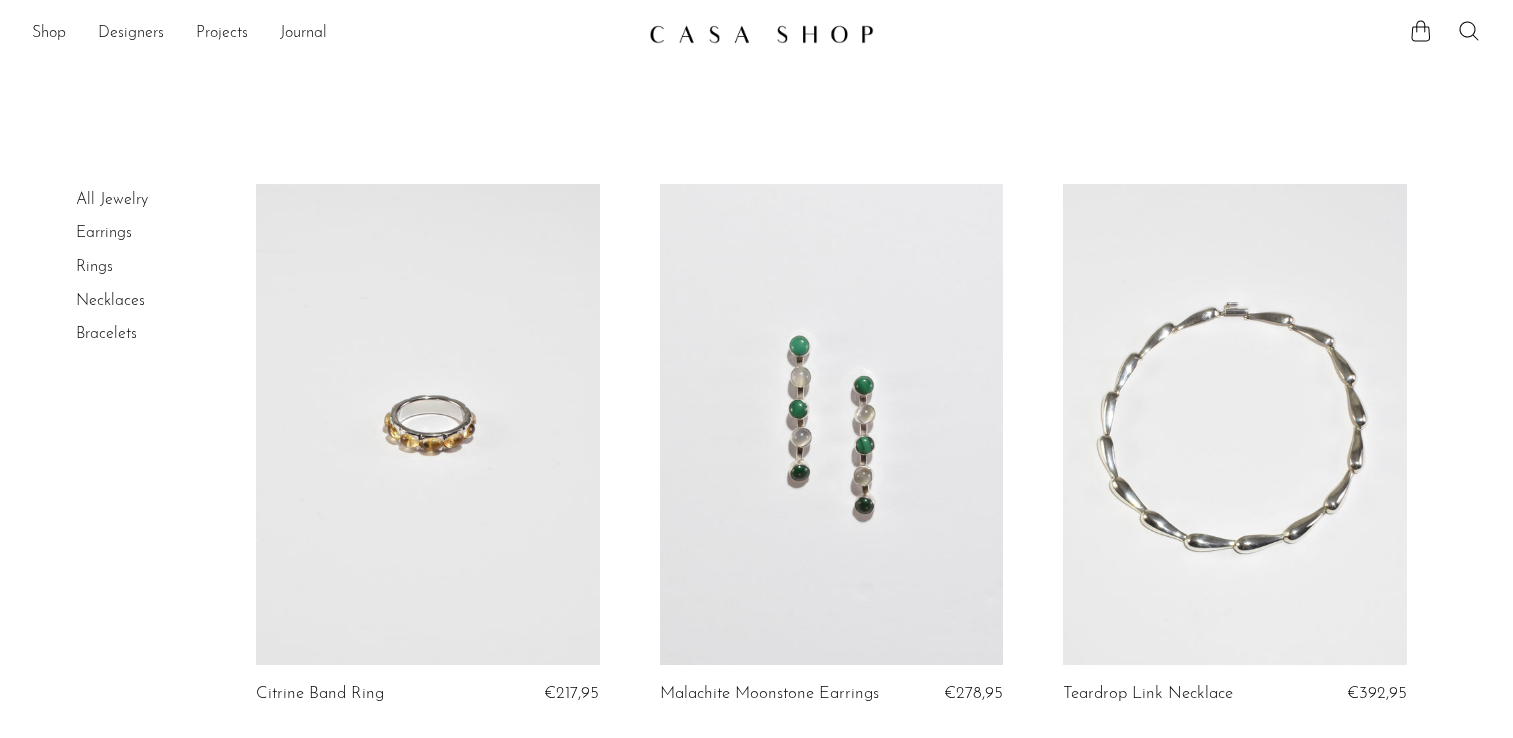 scroll, scrollTop: 0, scrollLeft: 0, axis: both 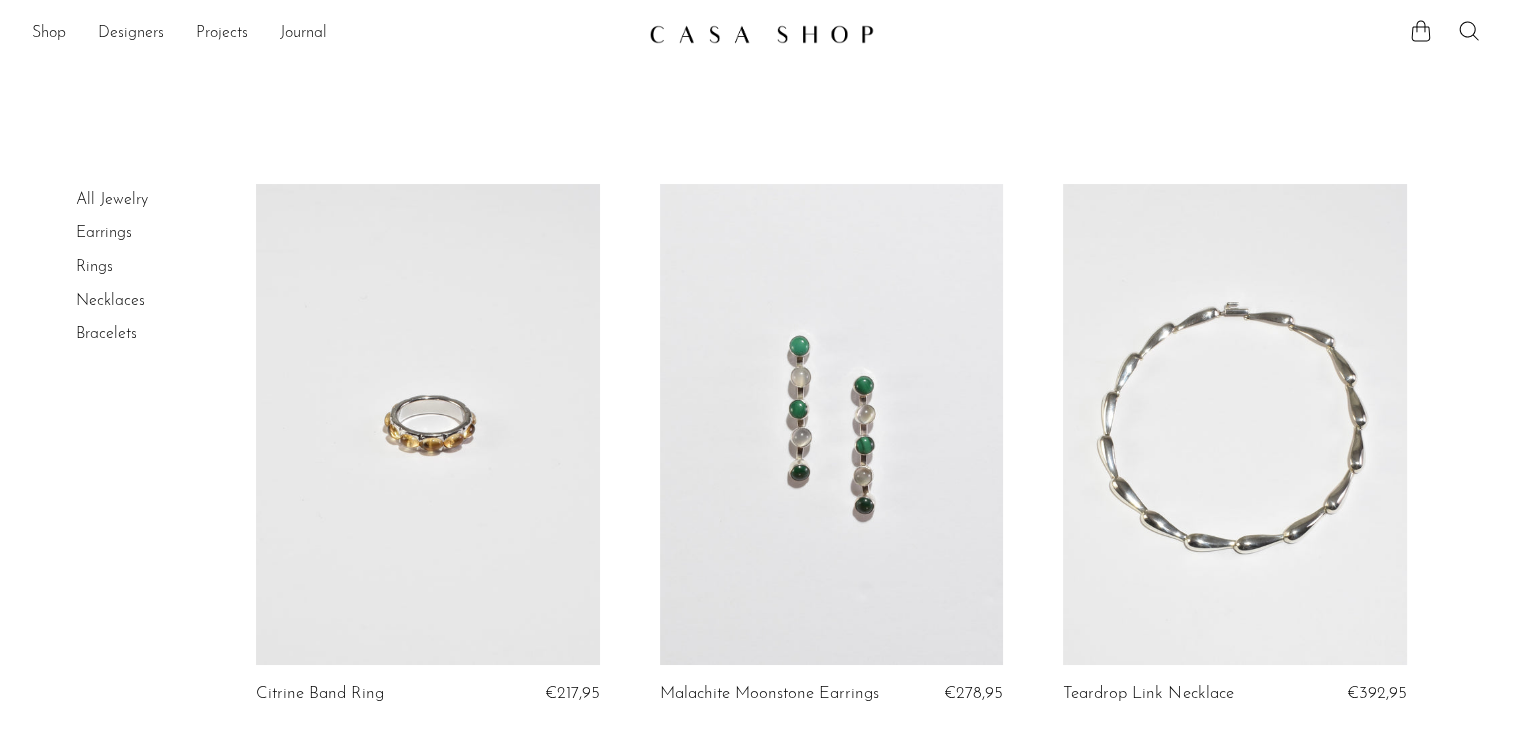 click at bounding box center [428, 424] 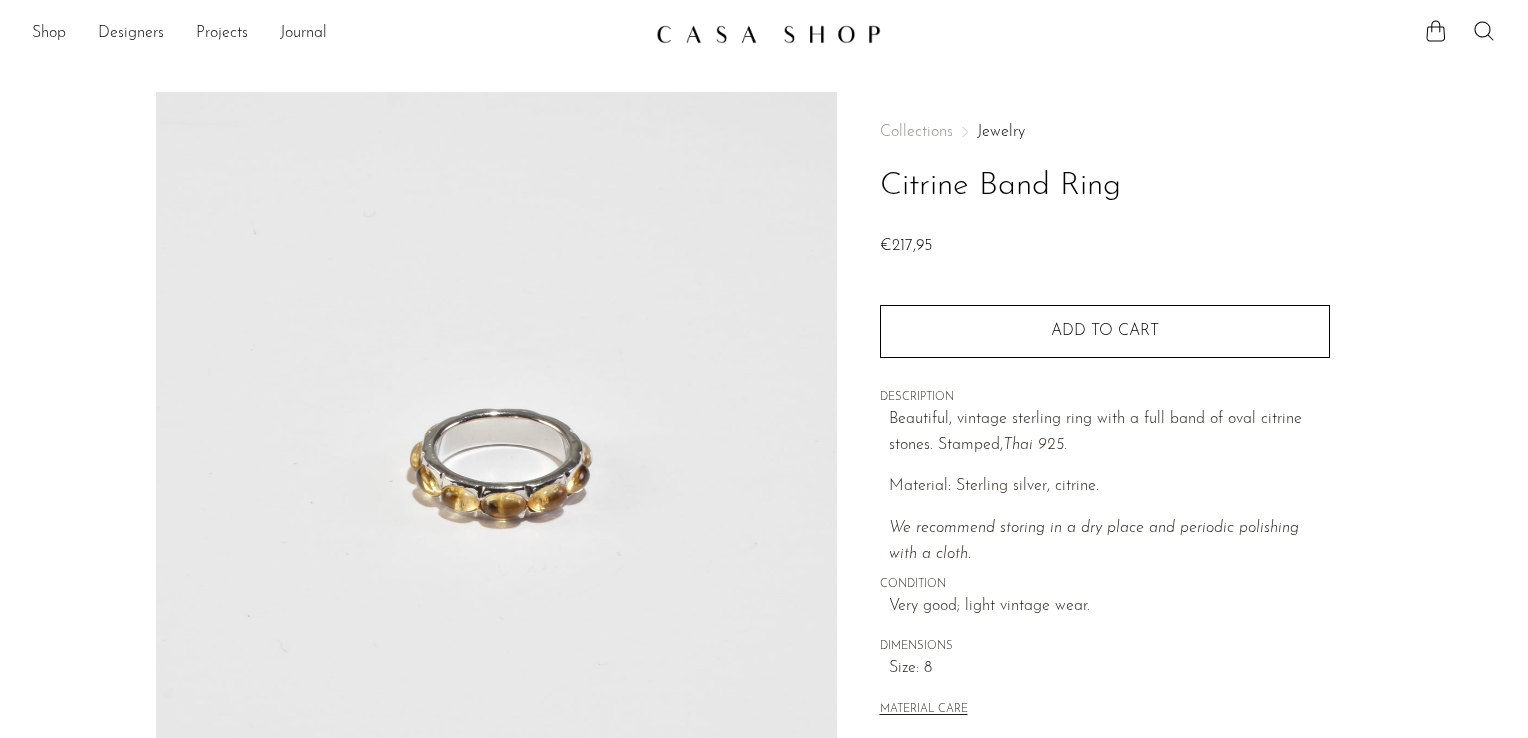 scroll, scrollTop: 0, scrollLeft: 0, axis: both 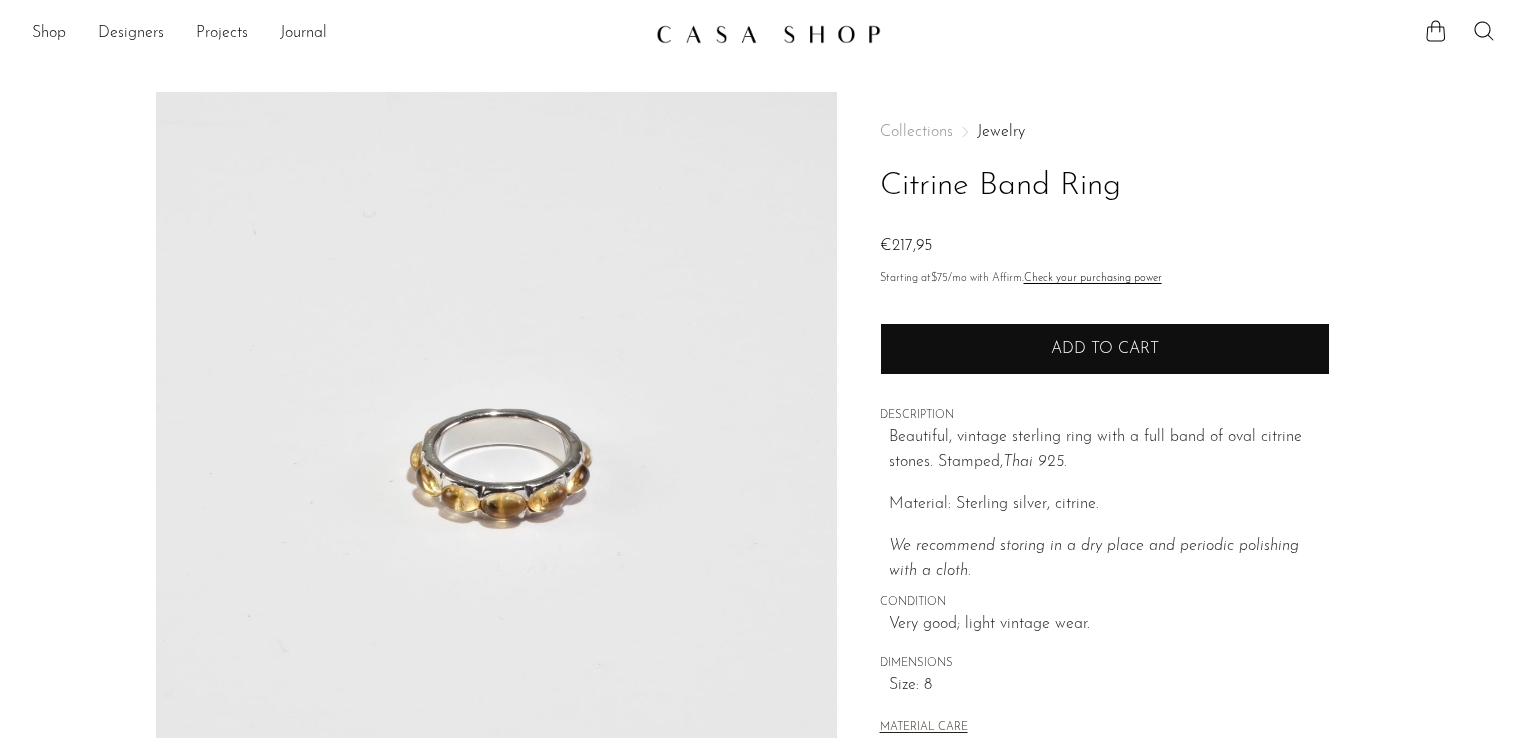 click on "Add to cart" at bounding box center (1105, 349) 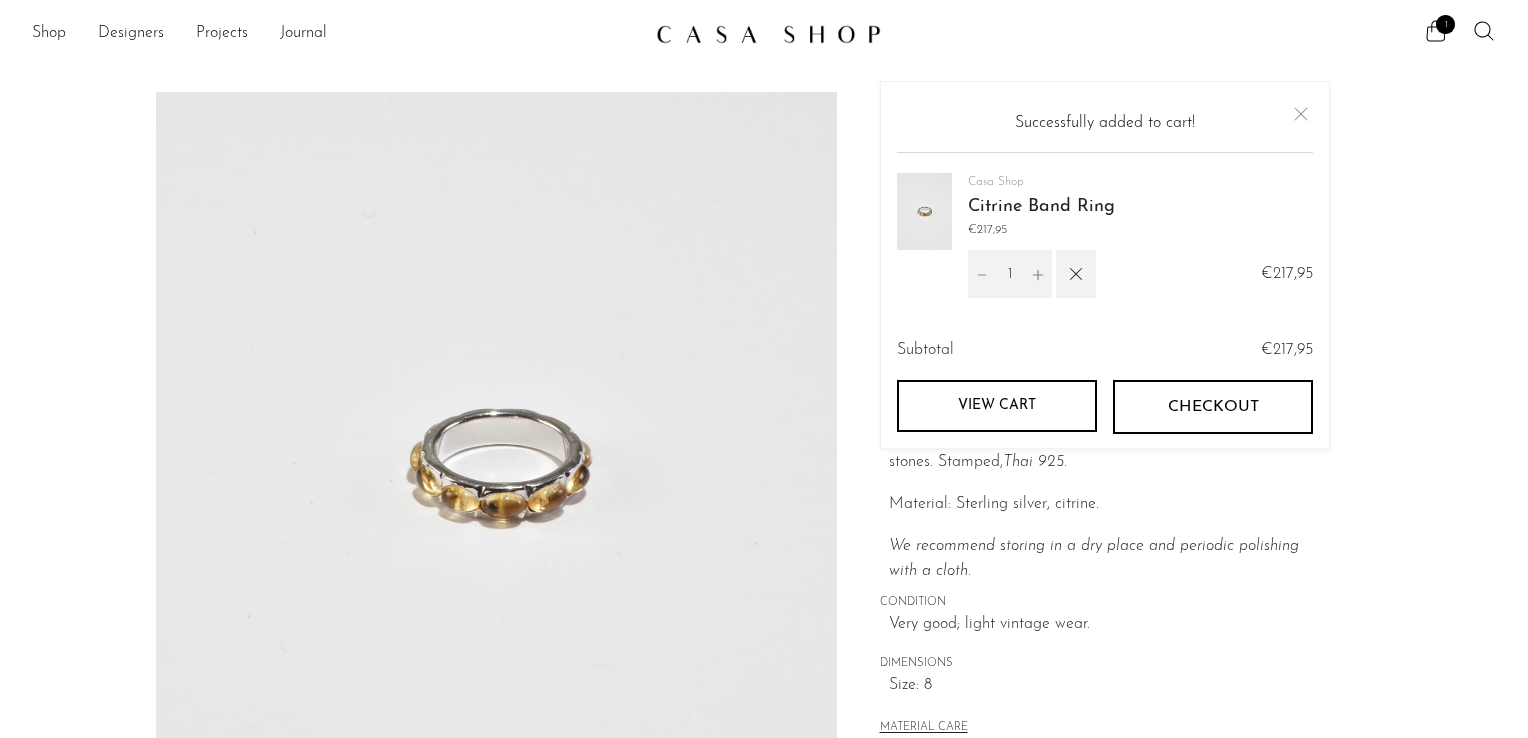 click on "View cart" at bounding box center [997, 406] 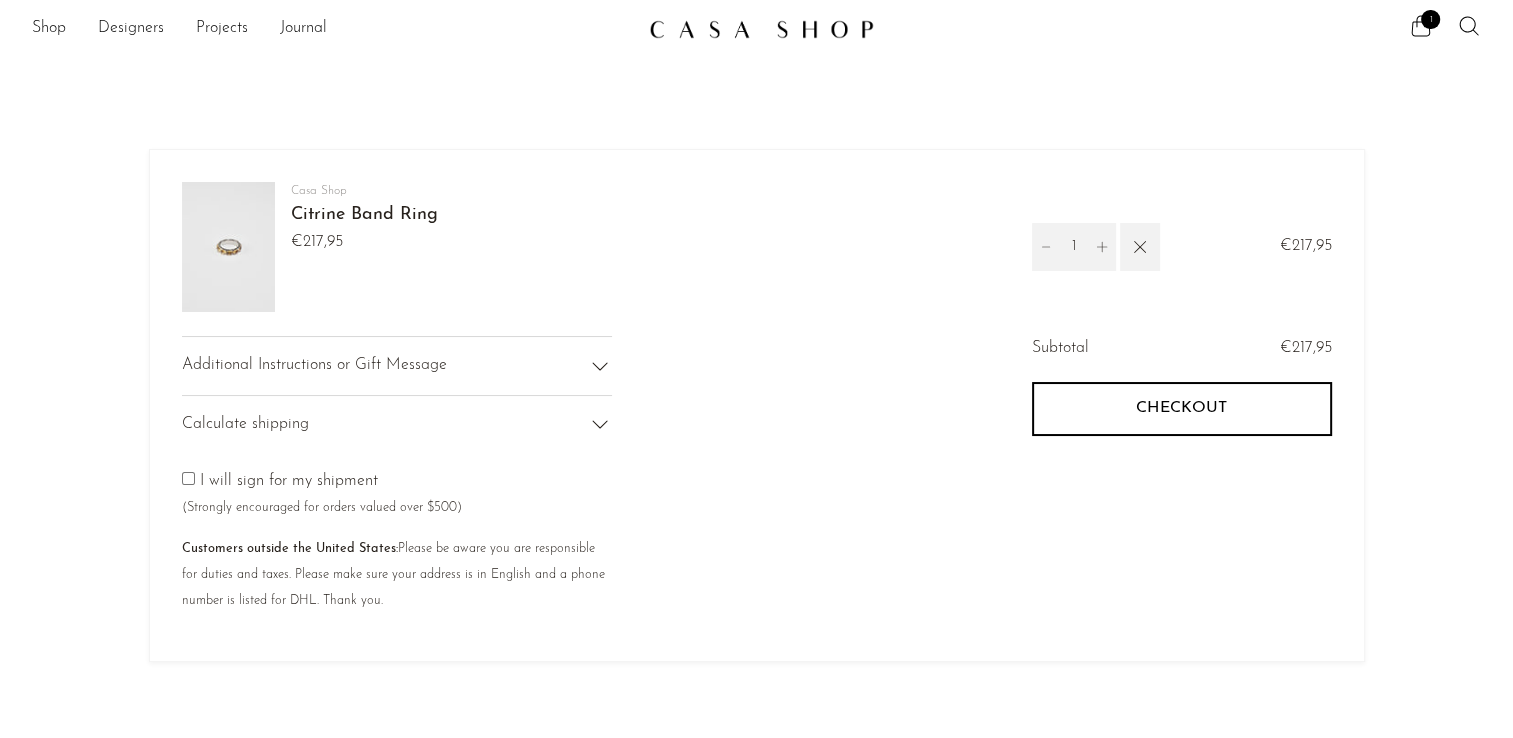 scroll, scrollTop: 0, scrollLeft: 0, axis: both 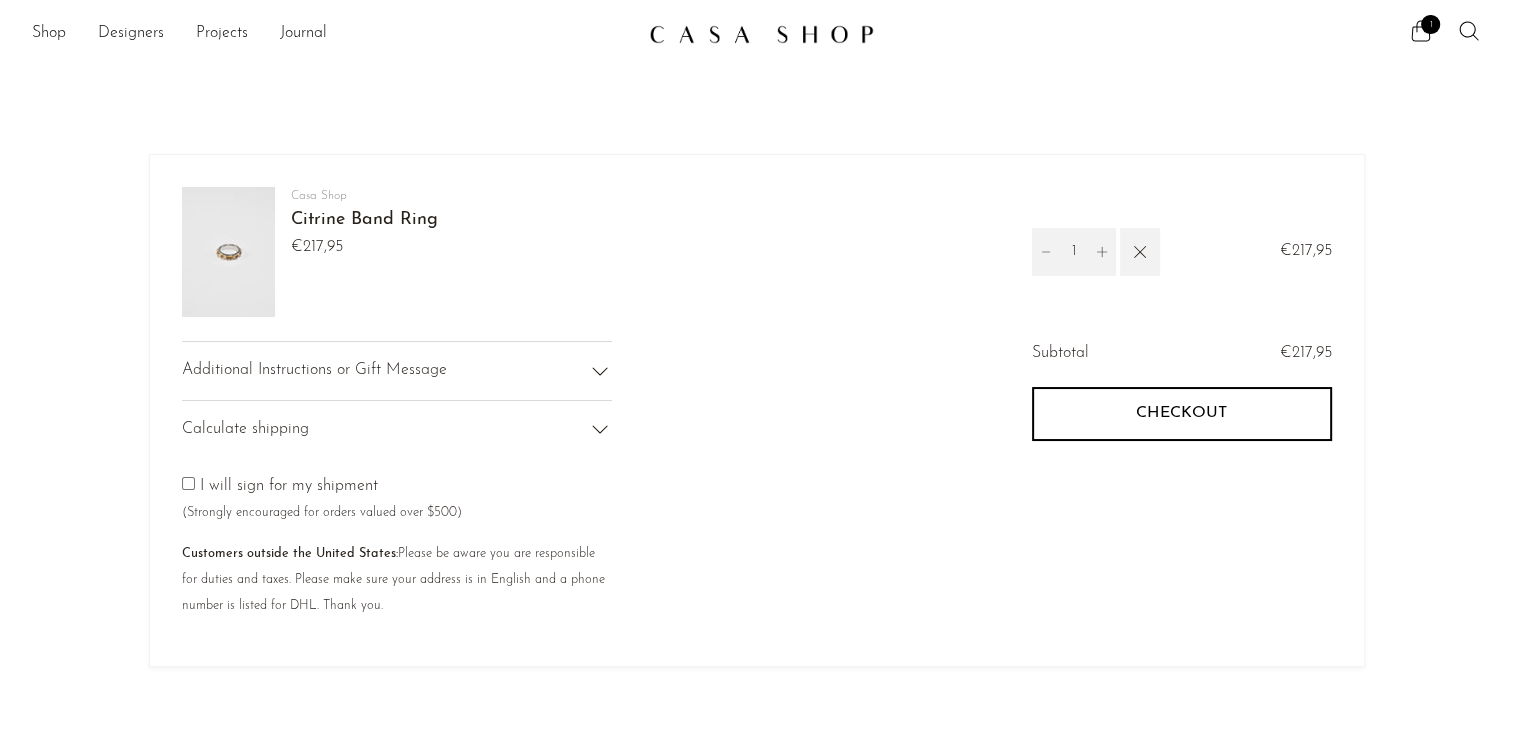 click at bounding box center [761, 34] 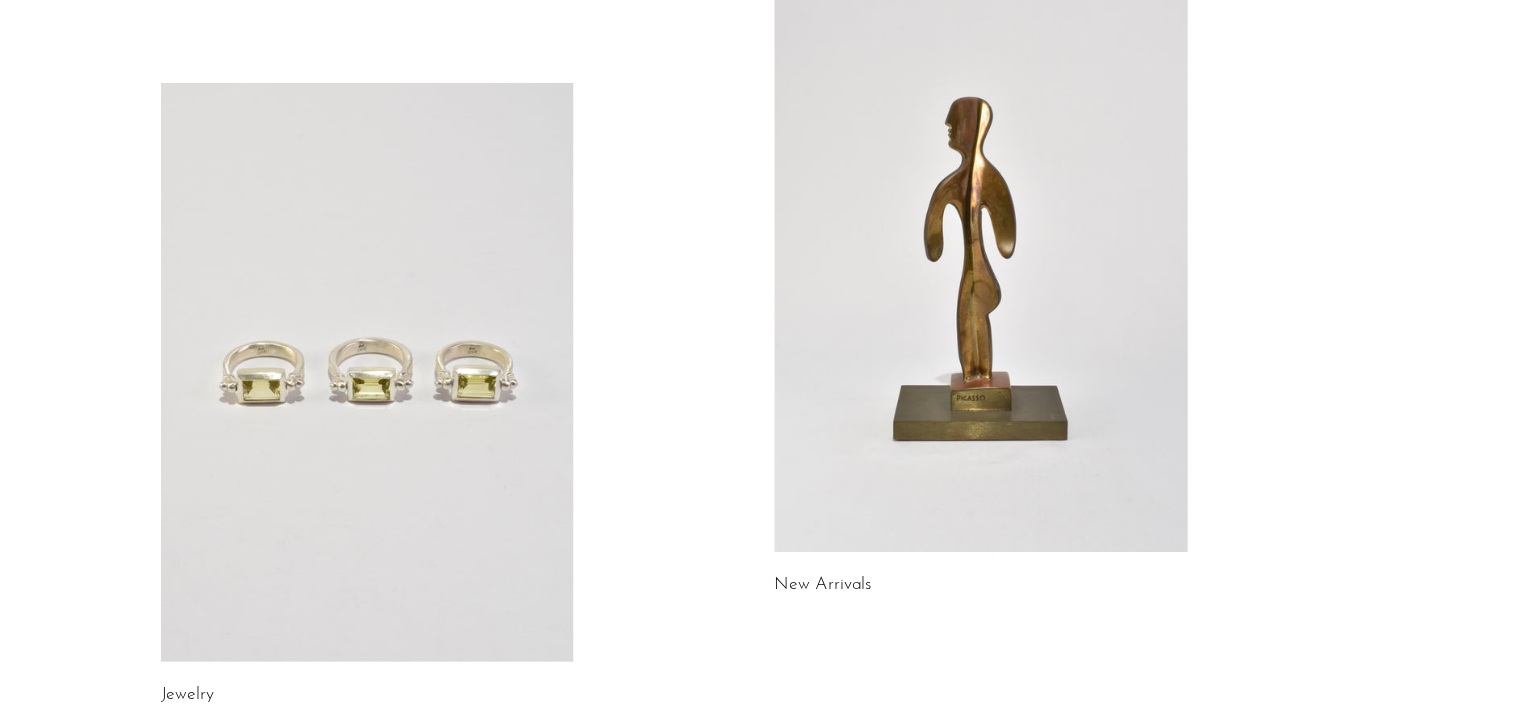 scroll, scrollTop: 0, scrollLeft: 0, axis: both 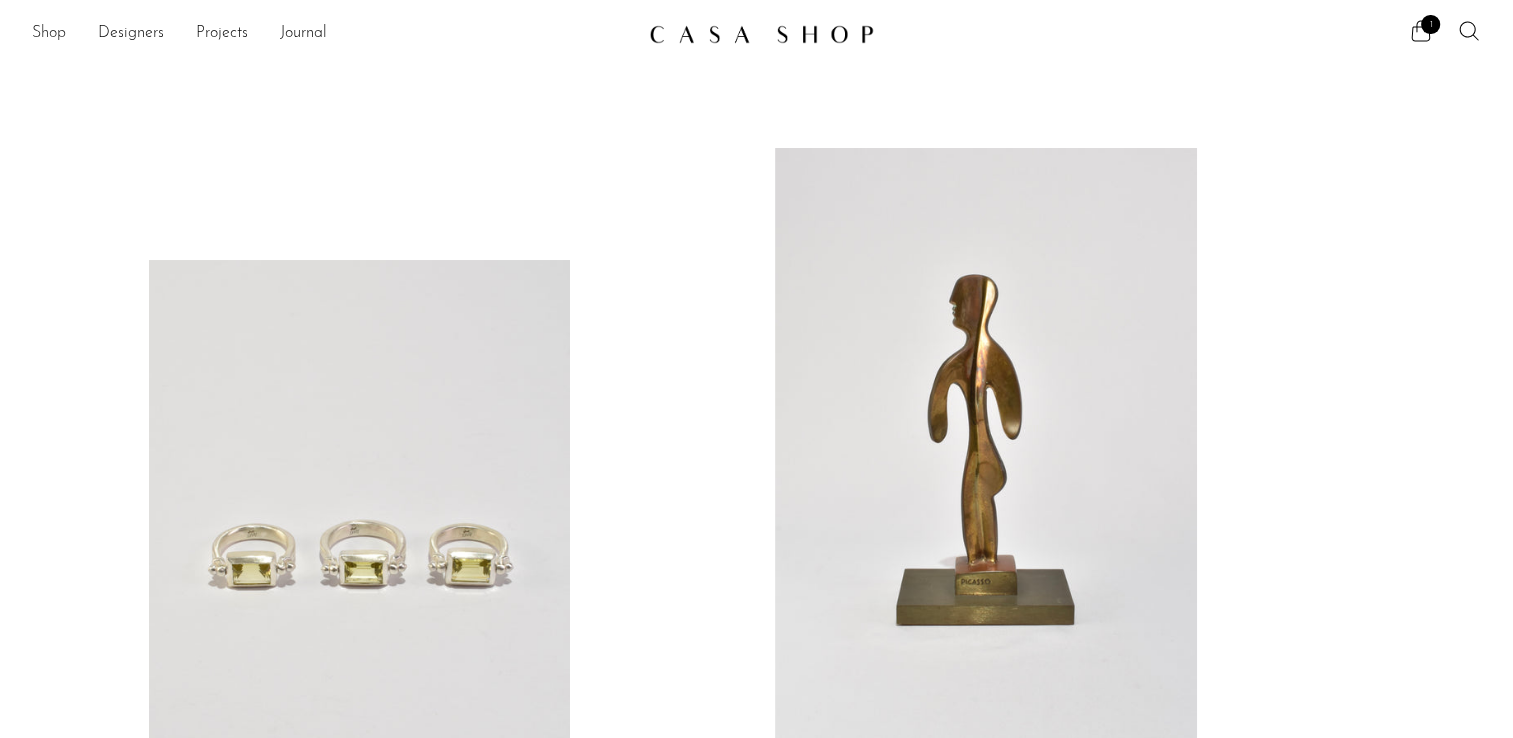 click on "Shop" at bounding box center [49, 34] 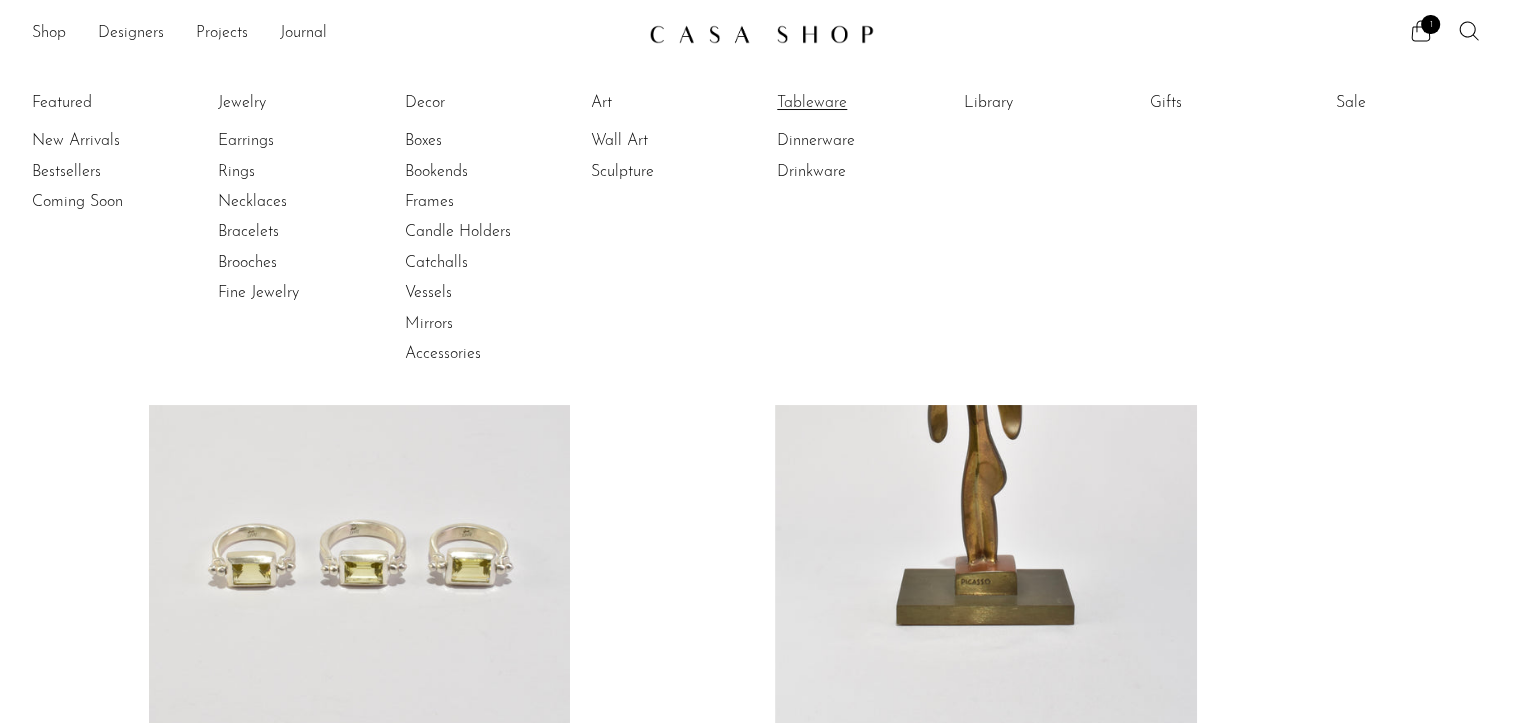 click on "Tableware" at bounding box center [852, 103] 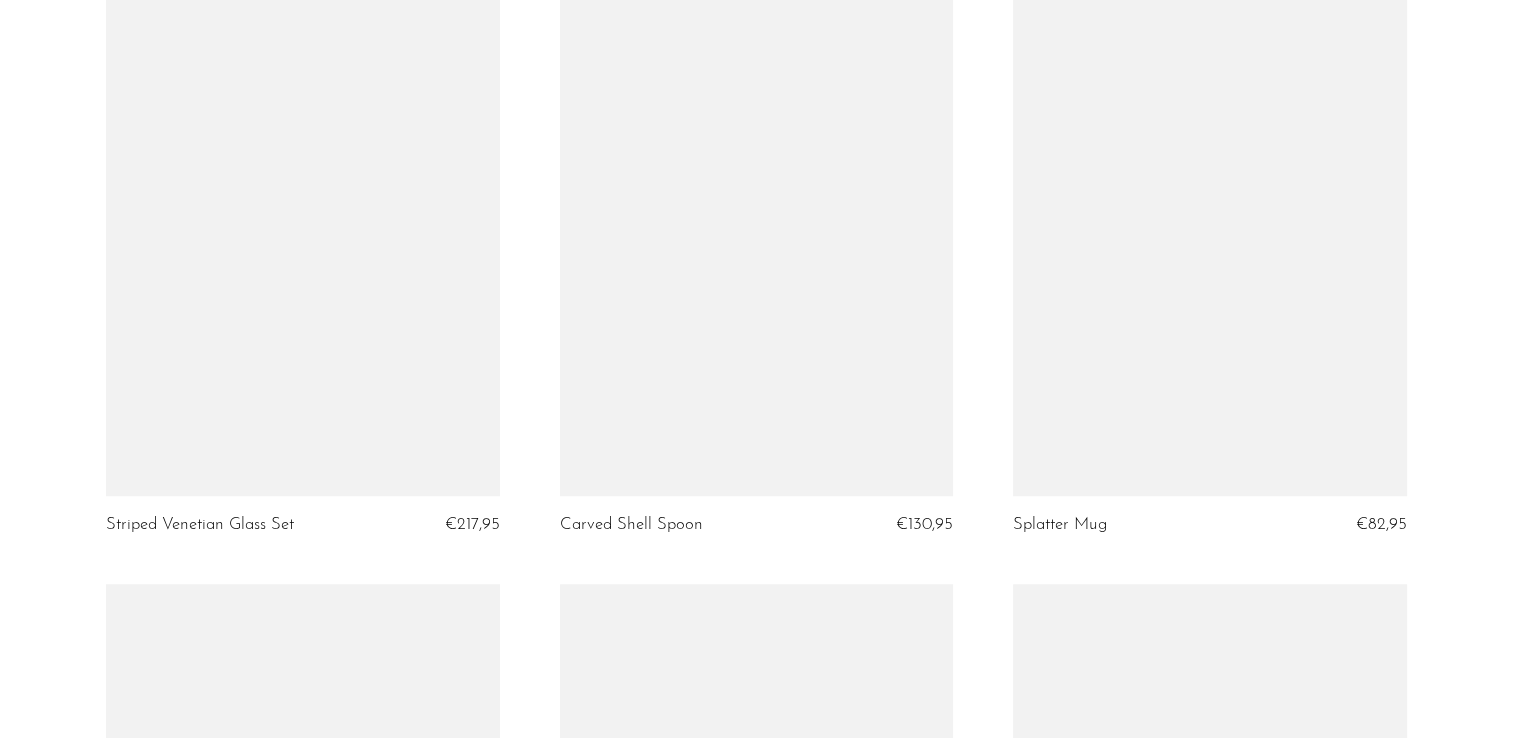 scroll, scrollTop: 1523, scrollLeft: 0, axis: vertical 